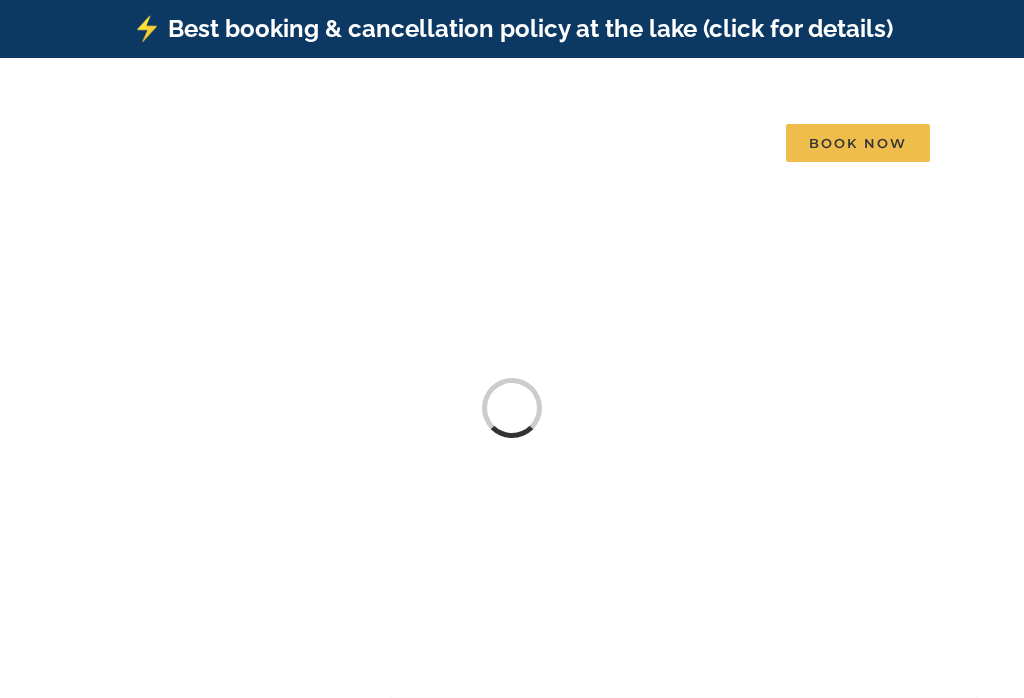 scroll, scrollTop: 0, scrollLeft: 0, axis: both 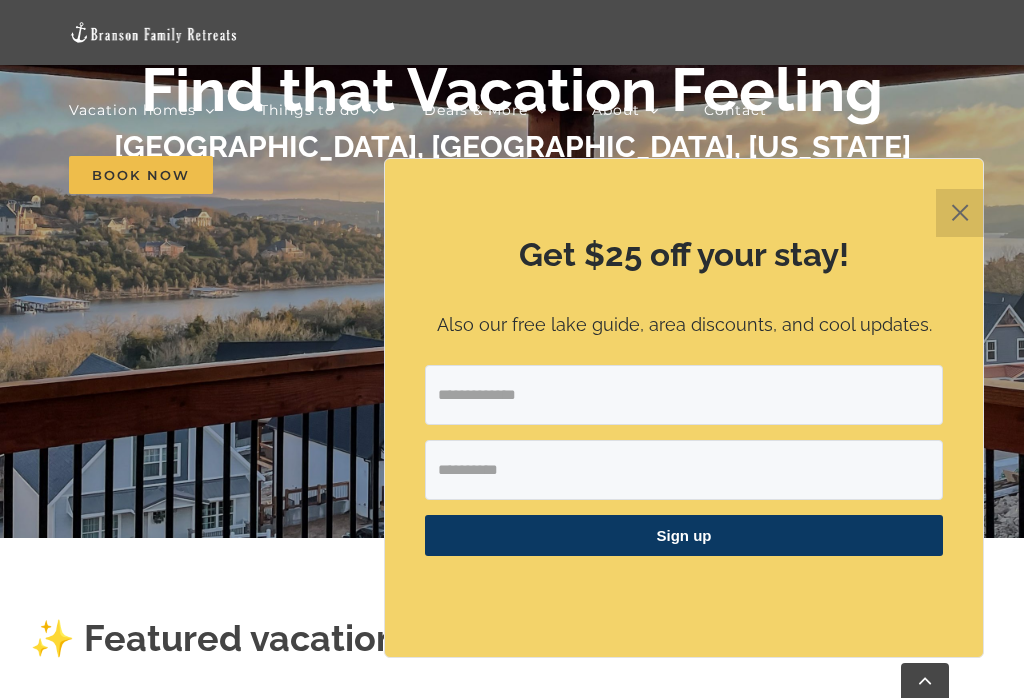 click on "✕" at bounding box center [960, 213] 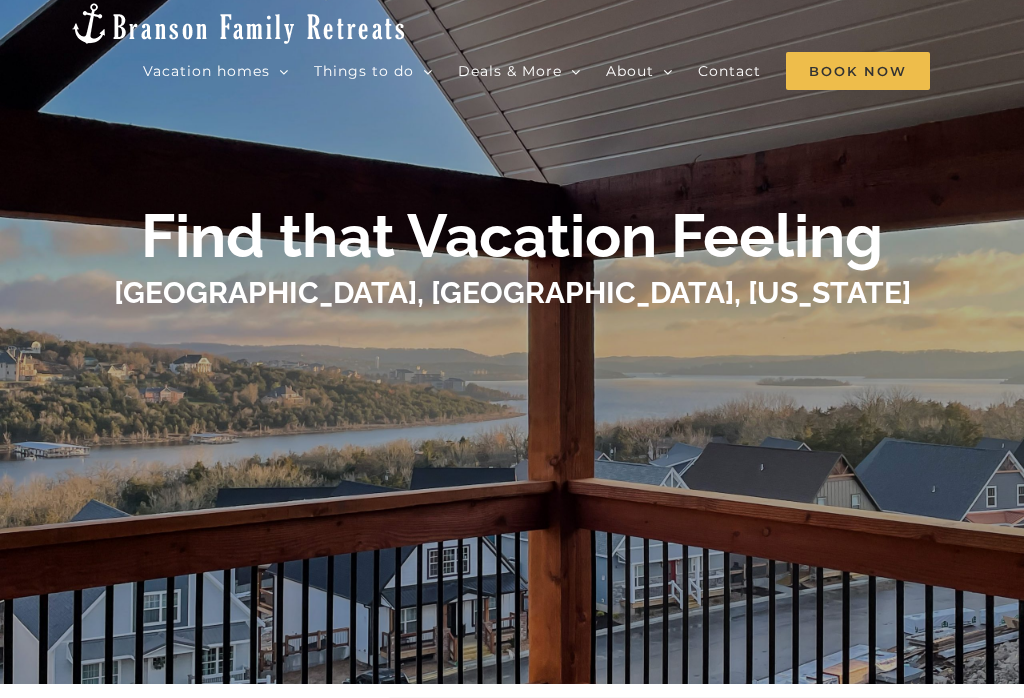 scroll, scrollTop: 0, scrollLeft: 0, axis: both 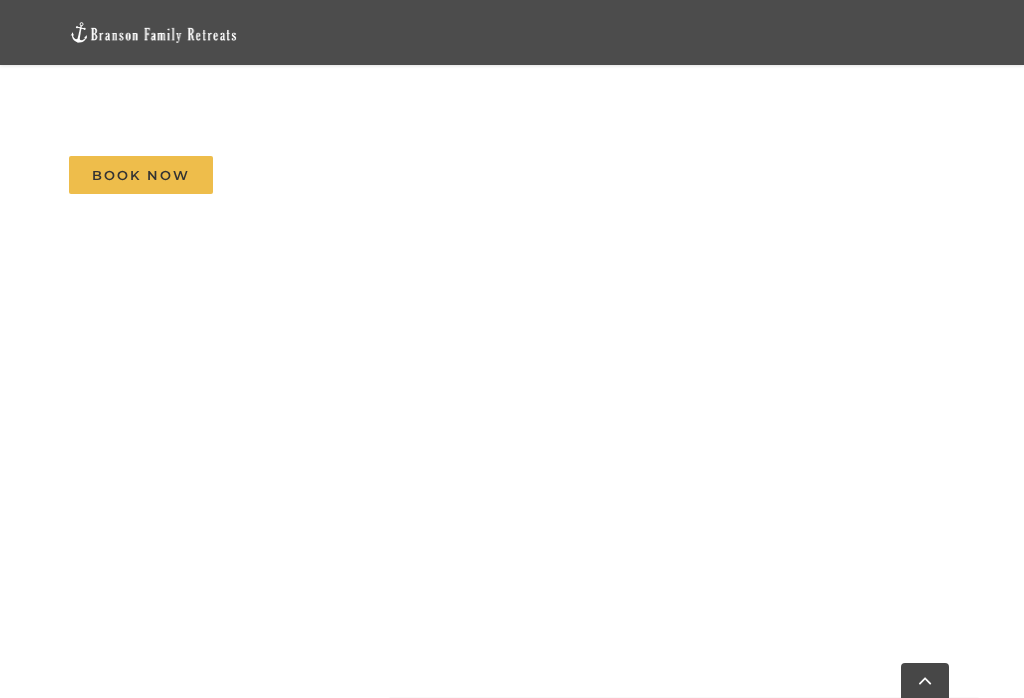 click on "Vacation homes   2 to 3 Bedrooms   Mini Camp | 2 Bedrooms Mini Pearl | 2 Bedrooms Mini Shores | 2 Bedrooms Mini Wildflower | 2 Bedrooms Mini Blue | 3 Bedrooms Mini Claymore | 3 Bedrooms Mini Copper | 3 Bedrooms Mini Pointe | 3 Bedrooms Mini Thistle | 3 Bedrooms Mini Waves | 3 Bedrooms 4 to 5 Bedrooms   Dreamweaver Cabin | 4 Bedrooms Mini Legends | 4 bedrooms Mini Skye | 4 Bedrooms Pineapple Bungalow | 4 Bedrooms Blue Pearl | 5 Bedrooms Camp Stillwater | 5 Bedrooms [GEOGRAPHIC_DATA] | 5 Bedrooms Pineapple Shores | 5 Bedrooms Whispering Waves | 5 Bedrooms [GEOGRAPHIC_DATA] | 5 Bedrooms 6+ Bedrooms   [GEOGRAPHIC_DATA] | 6 Bedrooms Highland Retreat | 6 Bedrooms Out of the Blue | 6 Bedrooms Pineapple Pointe | 6 Bedrooms Thistle Cottage | 6 Bedrooms Legends Pointe | 7 Bedrooms Skye Retreat | 10 Bedrooms Double Pineapple | 11 Bedrooms The Cottages | 11 Bedrooms Resort Neighborhoods   [GEOGRAPHIC_DATA] [GEOGRAPHIC_DATA] [GEOGRAPHIC_DATA] [PERSON_NAME] 🎯 Top Searches   🐾 Dog-friendly 🌊 Indoor Pool ⛵️ Lakefront 🤿 Private Pool" at bounding box center [512, 143] 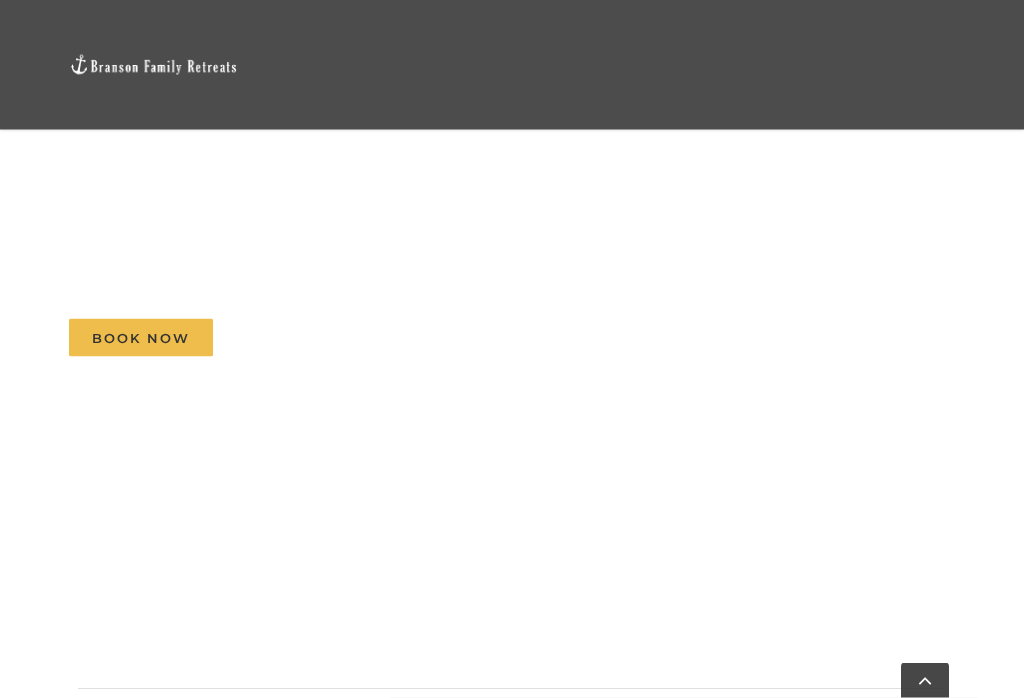 scroll, scrollTop: 3105, scrollLeft: 0, axis: vertical 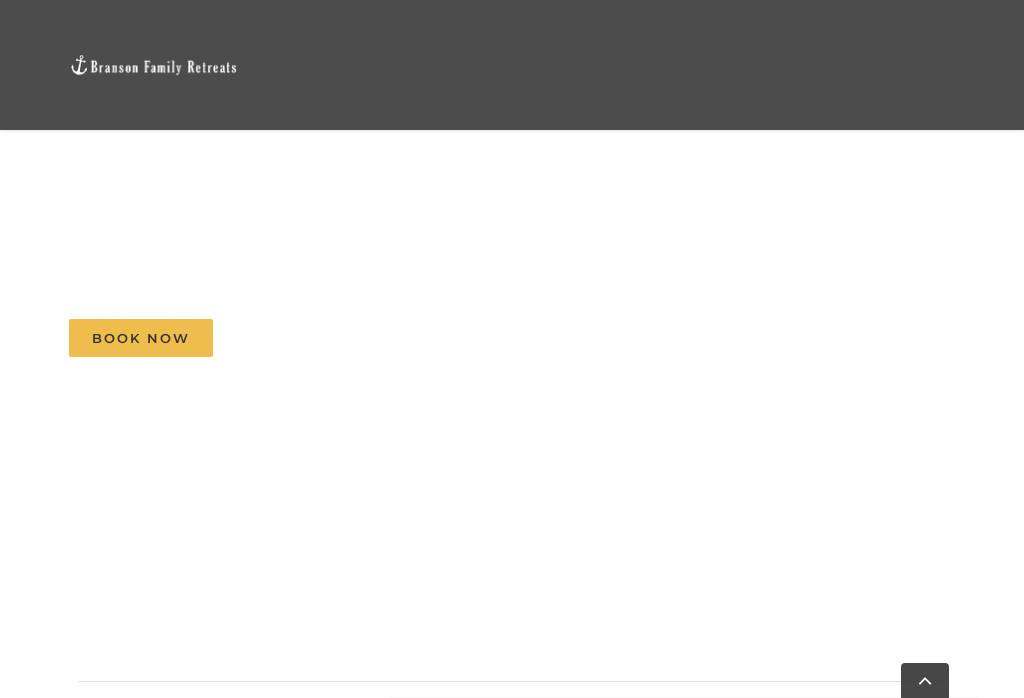 click on "Vacation homes   2 to 3 Bedrooms   Mini Camp | 2 Bedrooms Mini Pearl | 2 Bedrooms Mini Shores | 2 Bedrooms Mini Wildflower | 2 Bedrooms Mini Blue | 3 Bedrooms Mini Claymore | 3 Bedrooms Mini Copper | 3 Bedrooms Mini Pointe | 3 Bedrooms Mini Thistle | 3 Bedrooms Mini Waves | 3 Bedrooms 4 to 5 Bedrooms   Dreamweaver Cabin | 4 Bedrooms Mini Legends | 4 bedrooms Mini Skye | 4 Bedrooms Pineapple Bungalow | 4 Bedrooms Blue Pearl | 5 Bedrooms Camp Stillwater | 5 Bedrooms Claymore Cottage | 5 Bedrooms Pineapple Shores | 5 Bedrooms Whispering Waves | 5 Bedrooms Wildflower Lodge | 5 Bedrooms 6+ Bedrooms   Copper Pointe | 6 Bedrooms Highland Retreat | 6 Bedrooms Out of the Blue | 6 Bedrooms Pineapple Pointe | 6 Bedrooms Thistle Cottage | 6 Bedrooms Legends Pointe | 7 Bedrooms Skye Retreat | 10 Bedrooms Double Pineapple | 11 Bedrooms The Cottages | 11 Bedrooms Resort Neighborhoods   Branson Cove Briarwood Chateau Cove Rocky Shores 🎯 Top Searches   🐾 Dog-friendly 🌊 Indoor Pool ⛵️ Lakefront 🤿 Private Pool" at bounding box center [512, 273] 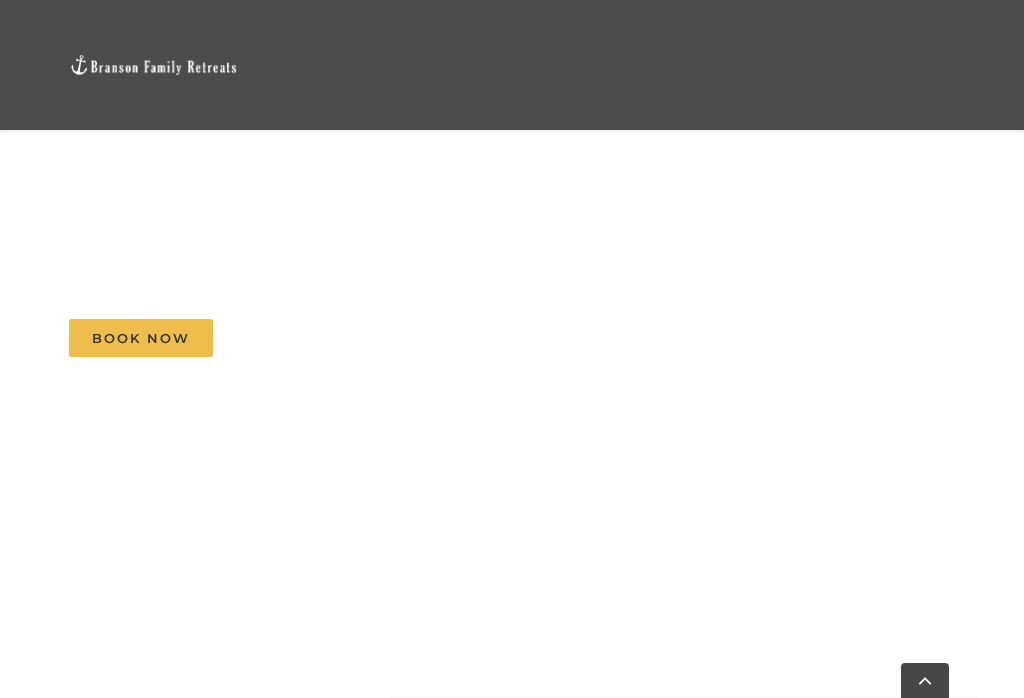 scroll, scrollTop: 3022, scrollLeft: 0, axis: vertical 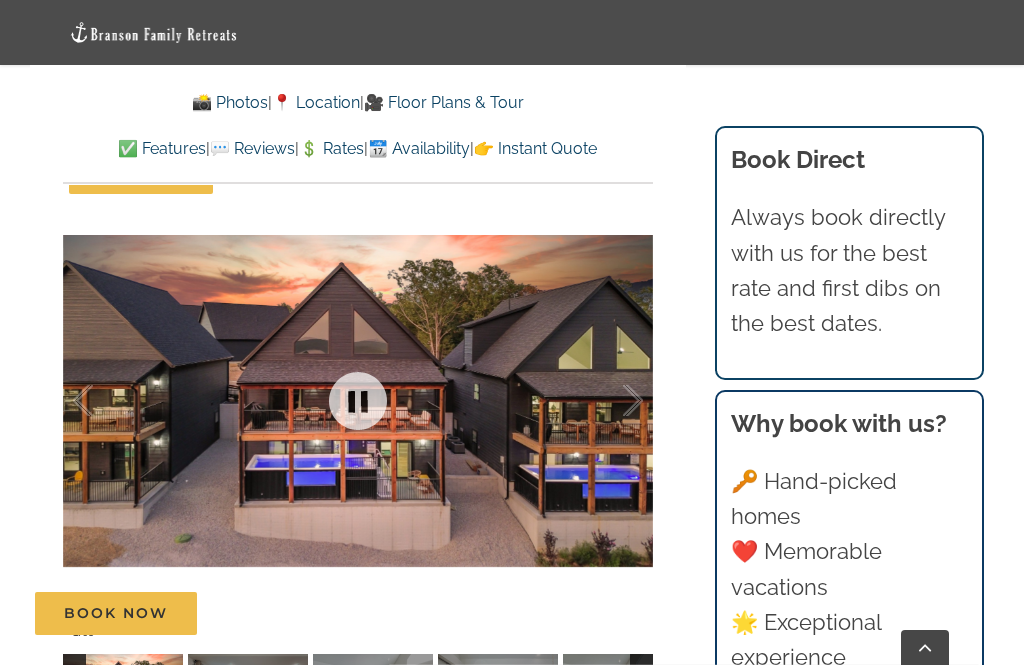 click at bounding box center (358, 401) 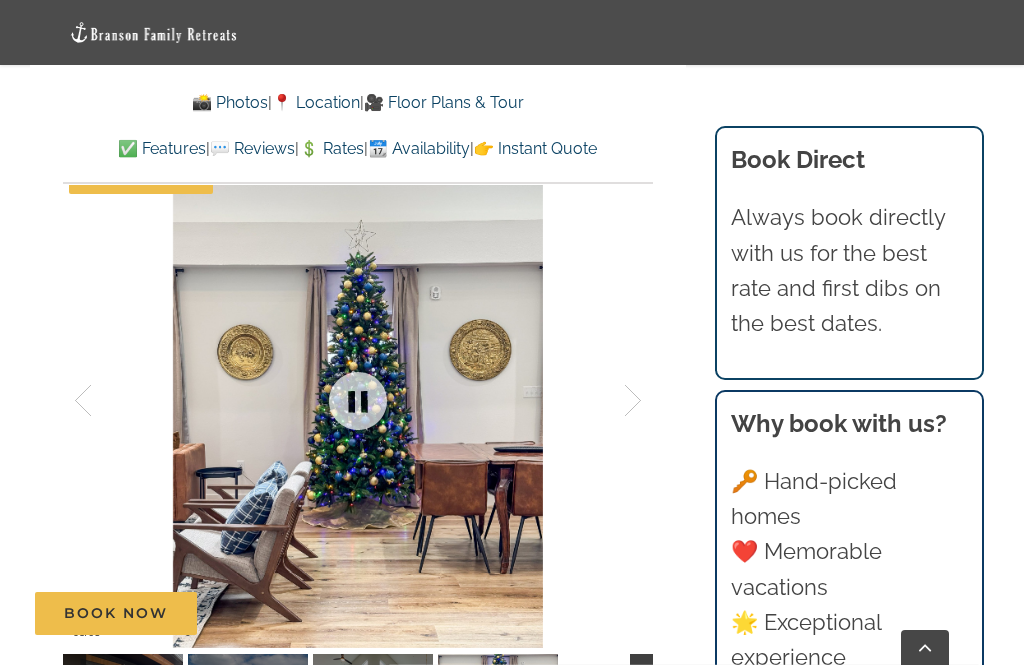 click at bounding box center [358, 401] 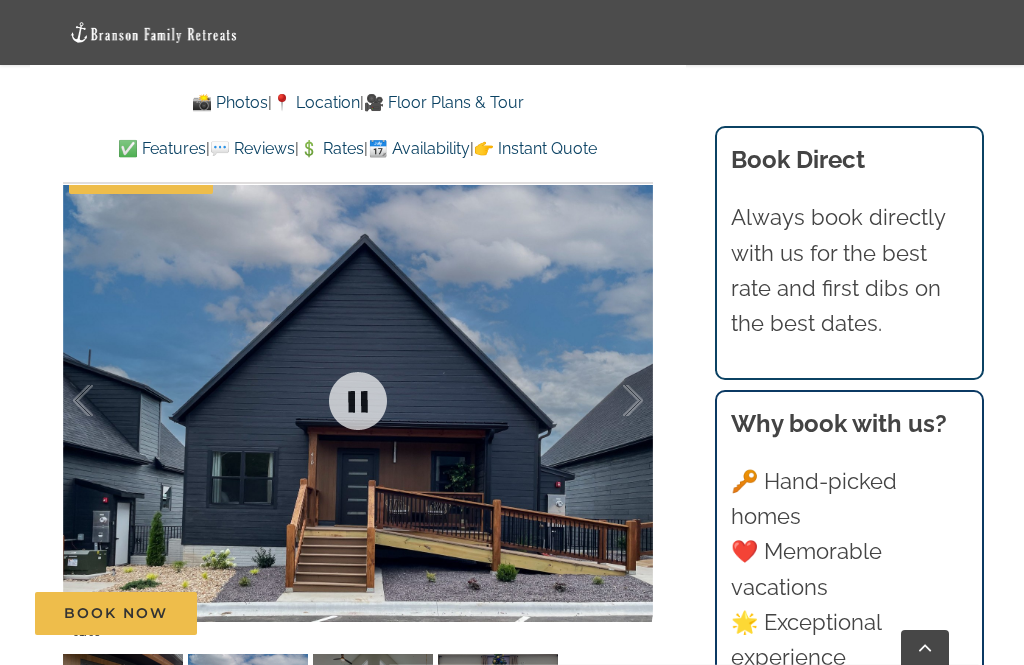 click at bounding box center (612, 401) 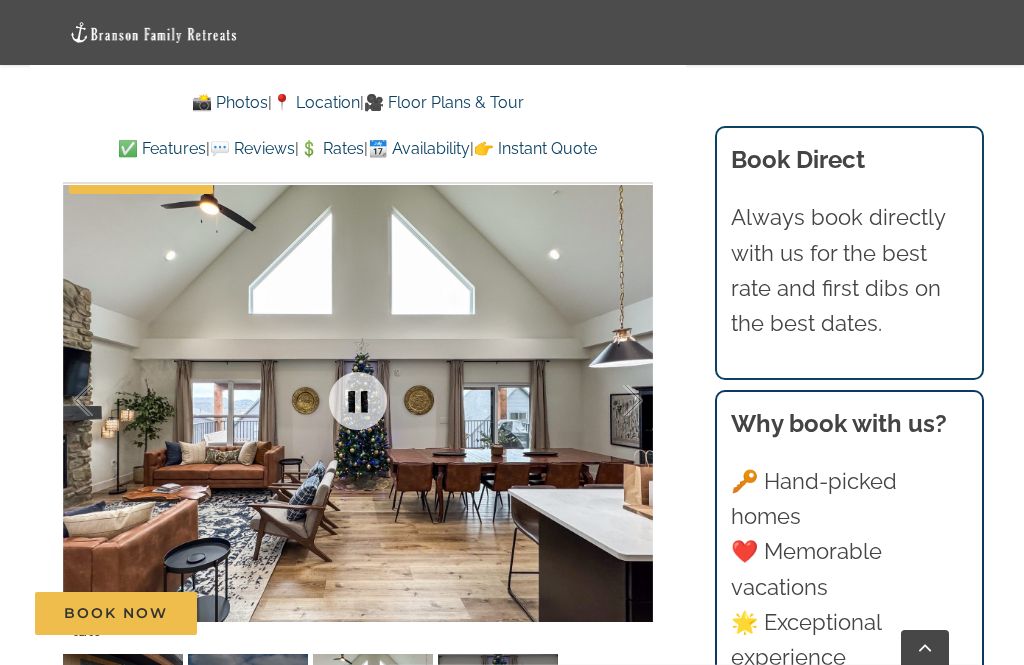 click at bounding box center [612, 401] 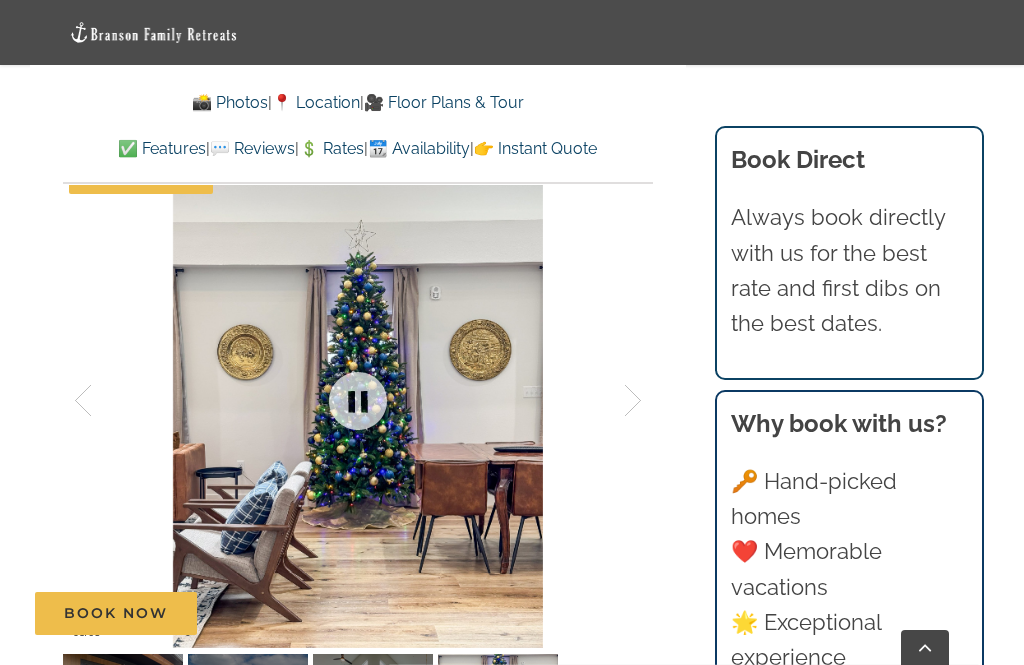 click at bounding box center [358, 401] 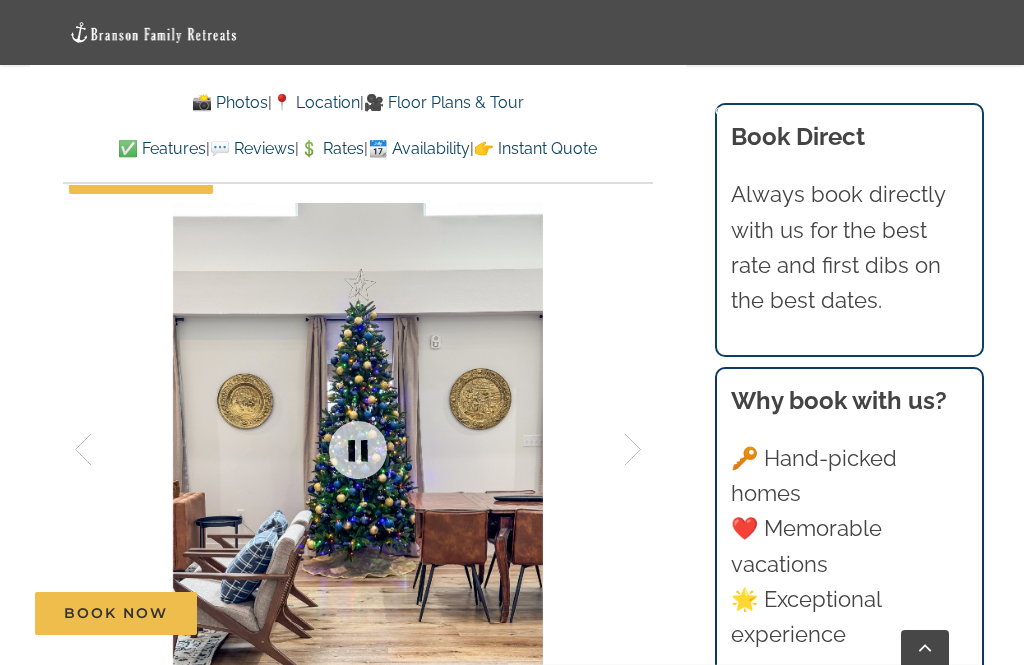 scroll, scrollTop: 1258, scrollLeft: 0, axis: vertical 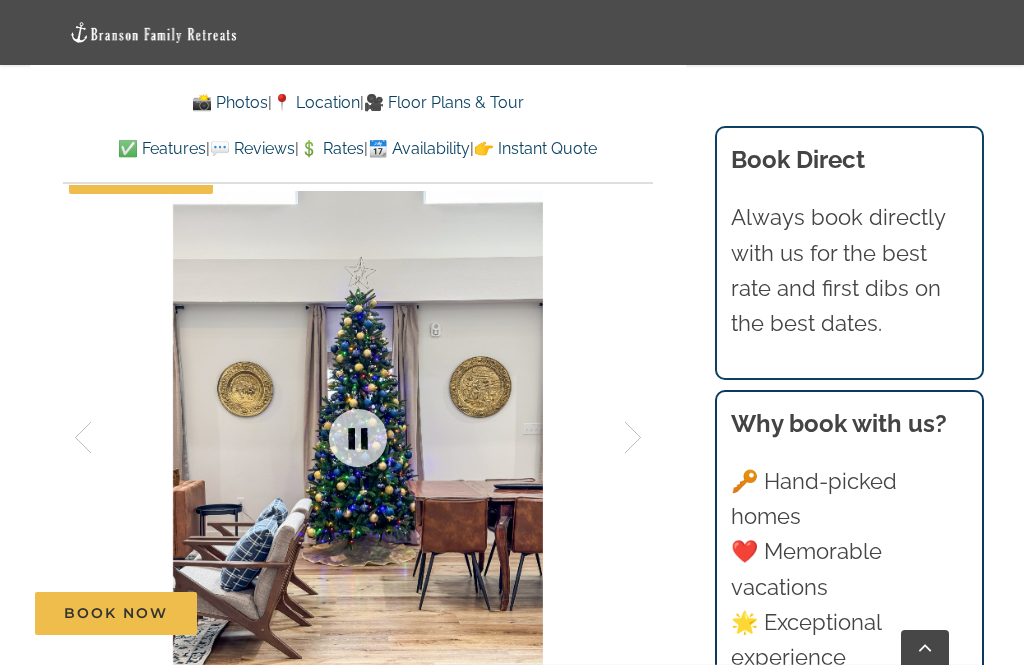 click at bounding box center [358, 438] 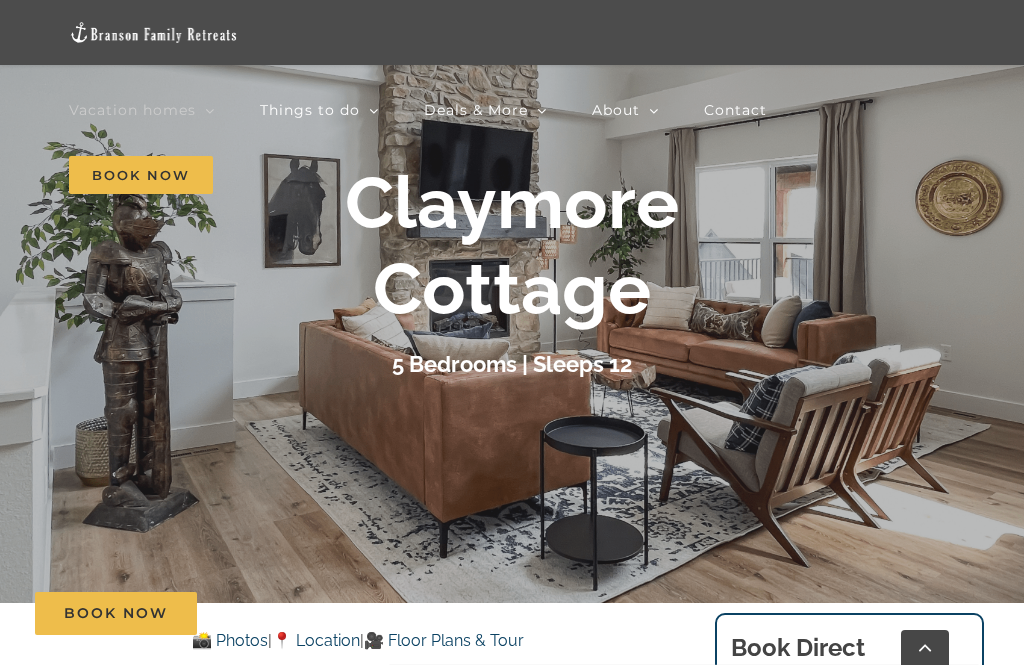 scroll, scrollTop: 59, scrollLeft: 0, axis: vertical 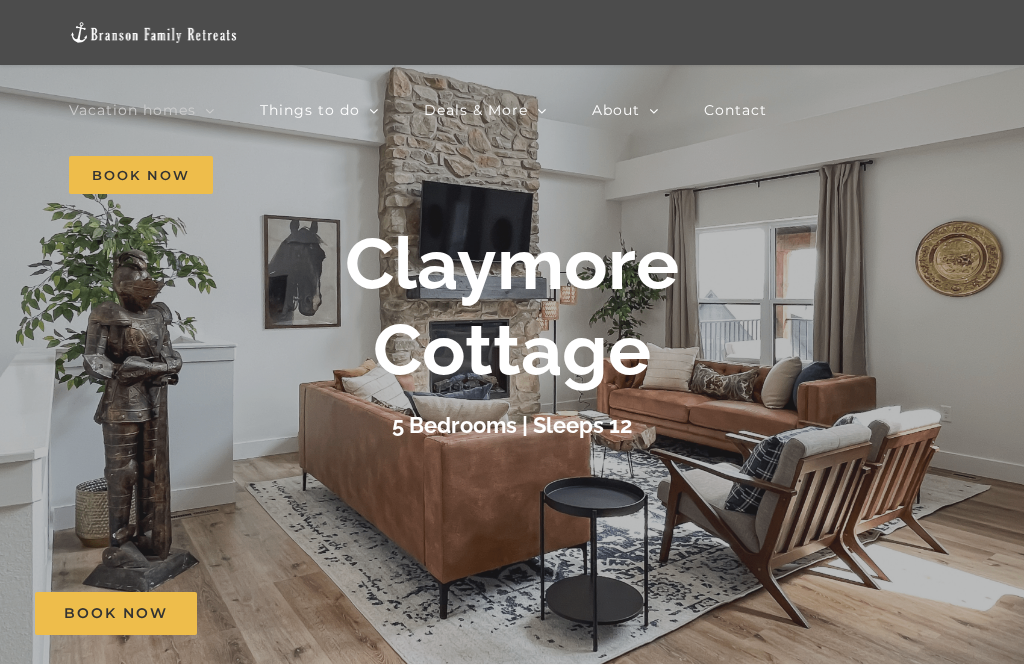 click on "Claymore
Cottage" at bounding box center [512, 307] 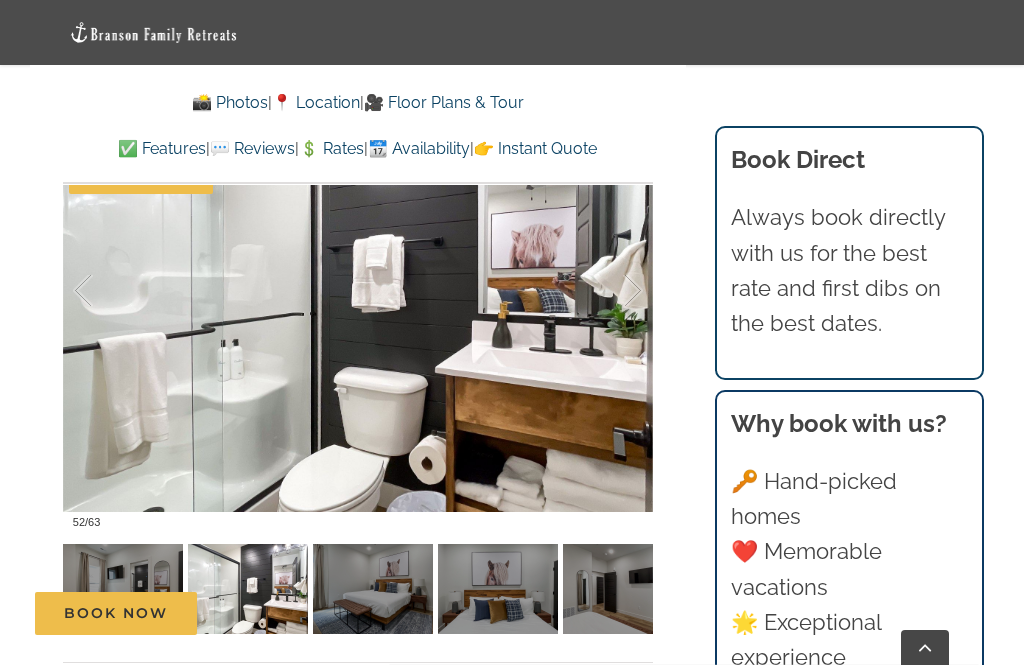 scroll, scrollTop: 1400, scrollLeft: 0, axis: vertical 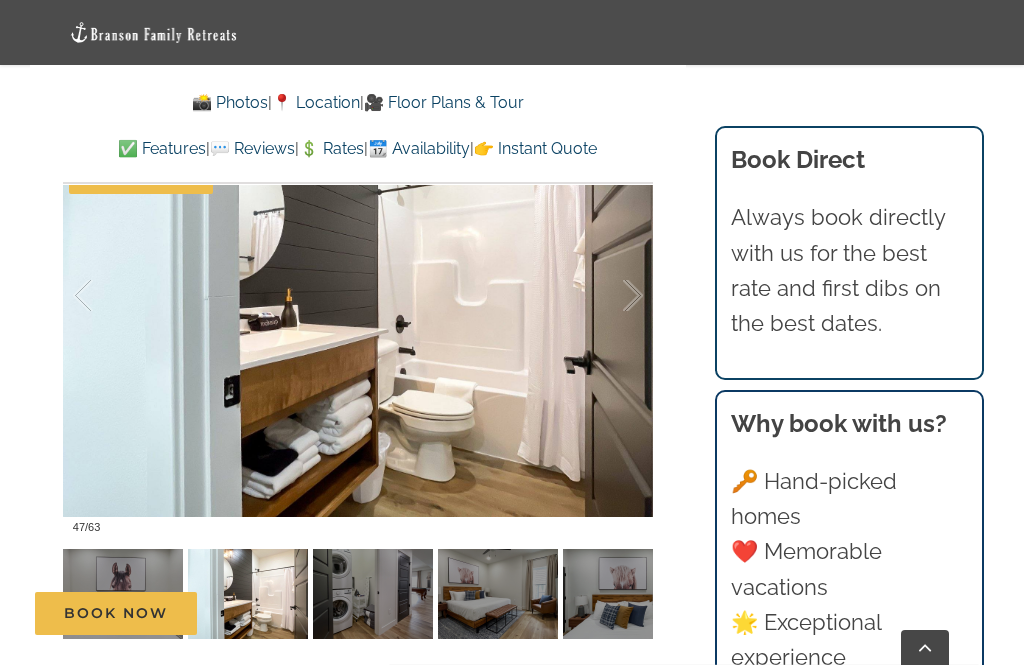 click at bounding box center [104, 296] 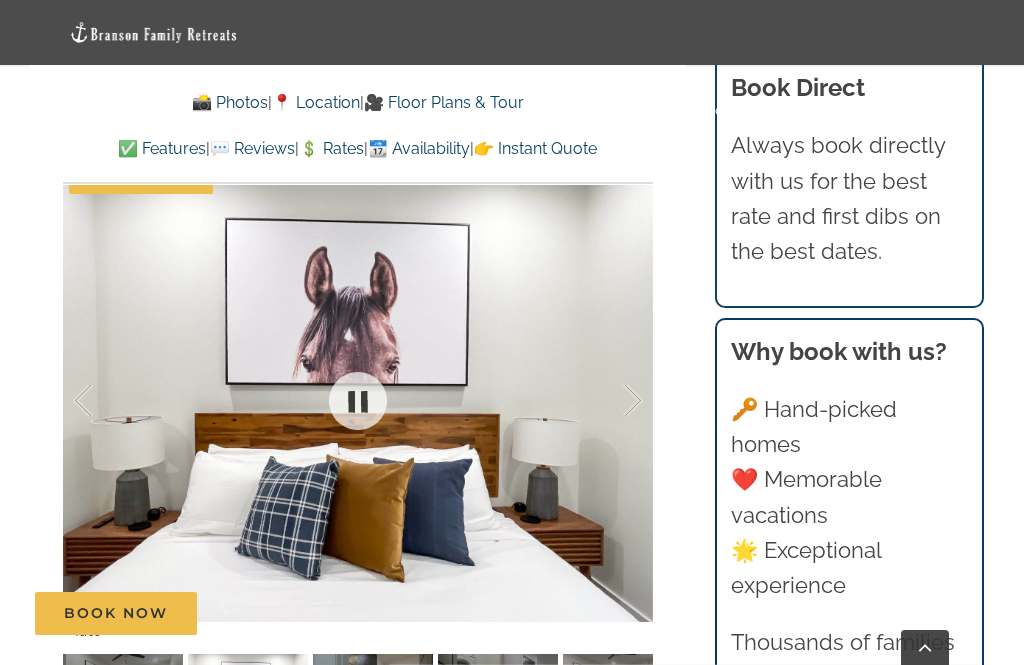 scroll, scrollTop: 1296, scrollLeft: 0, axis: vertical 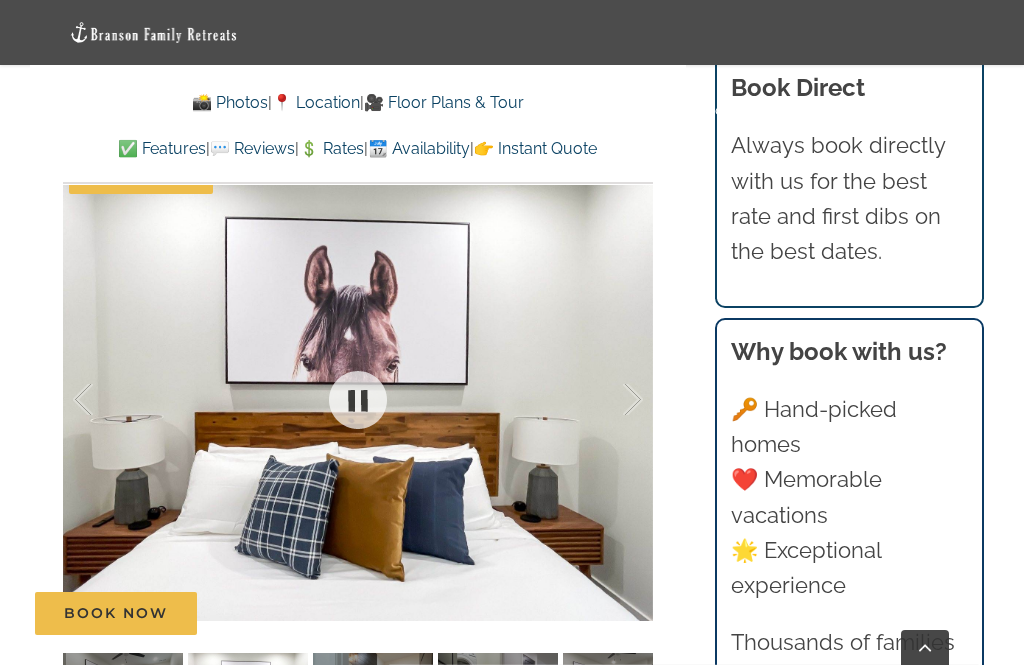 click at bounding box center (104, 400) 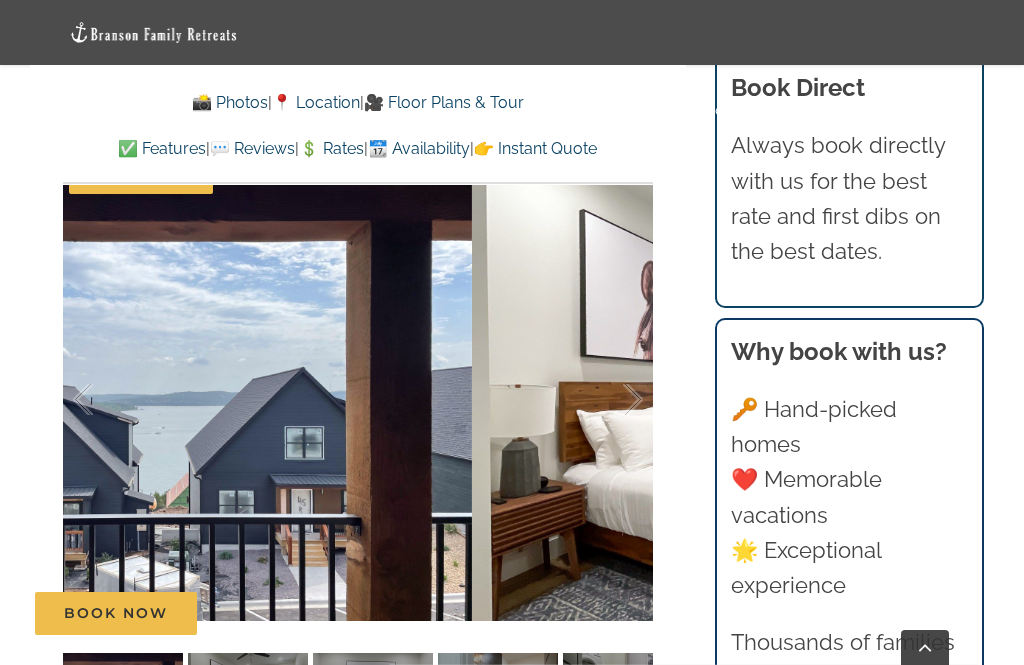 click at bounding box center [104, 400] 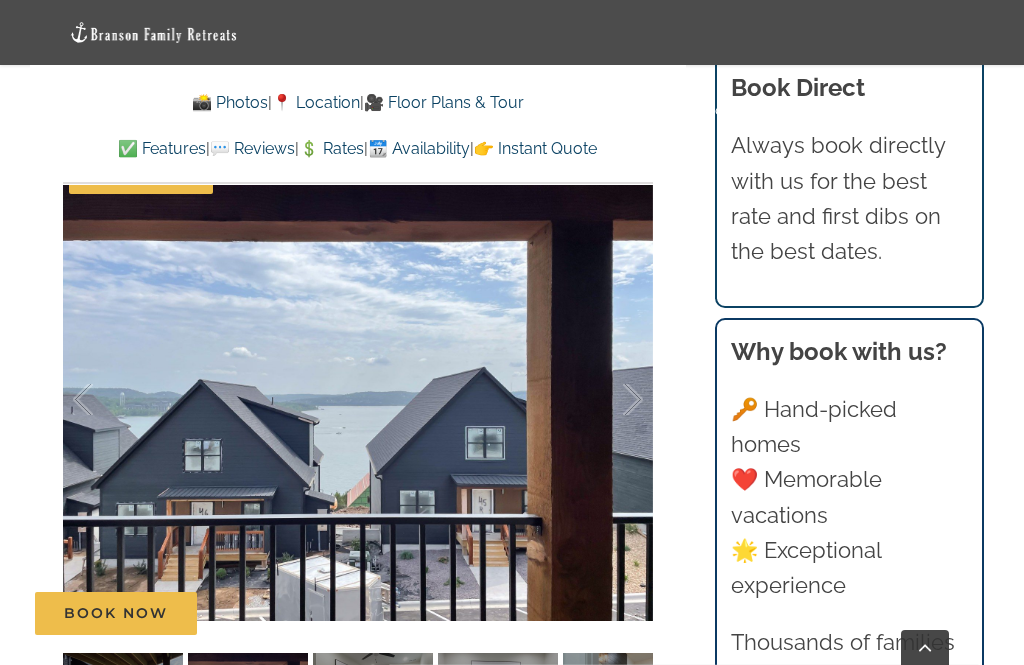 click at bounding box center (104, 400) 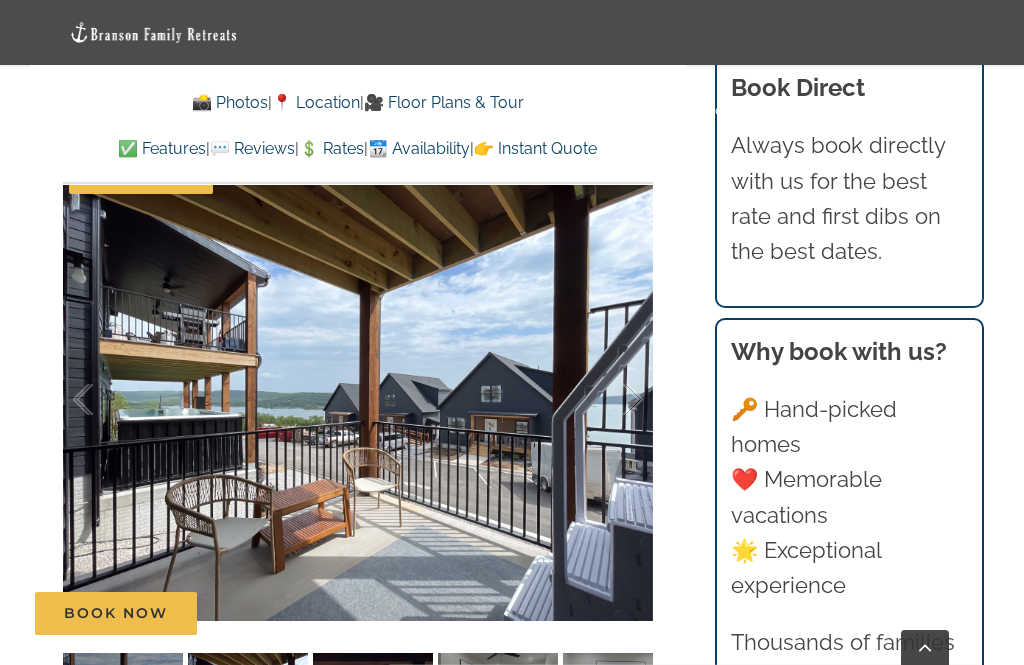 click at bounding box center [104, 400] 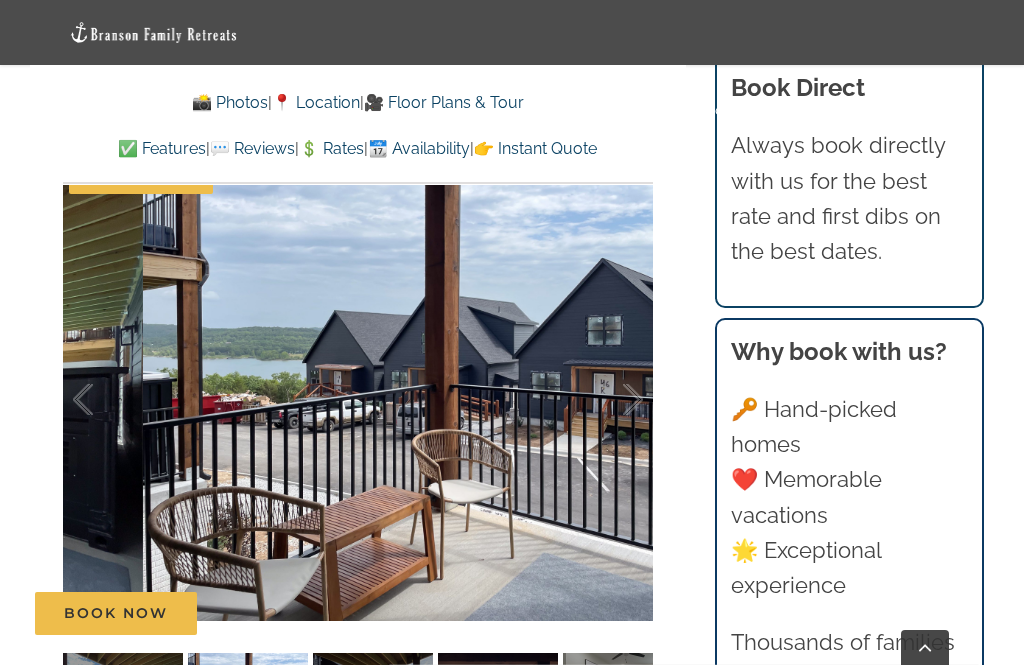 click at bounding box center [104, 400] 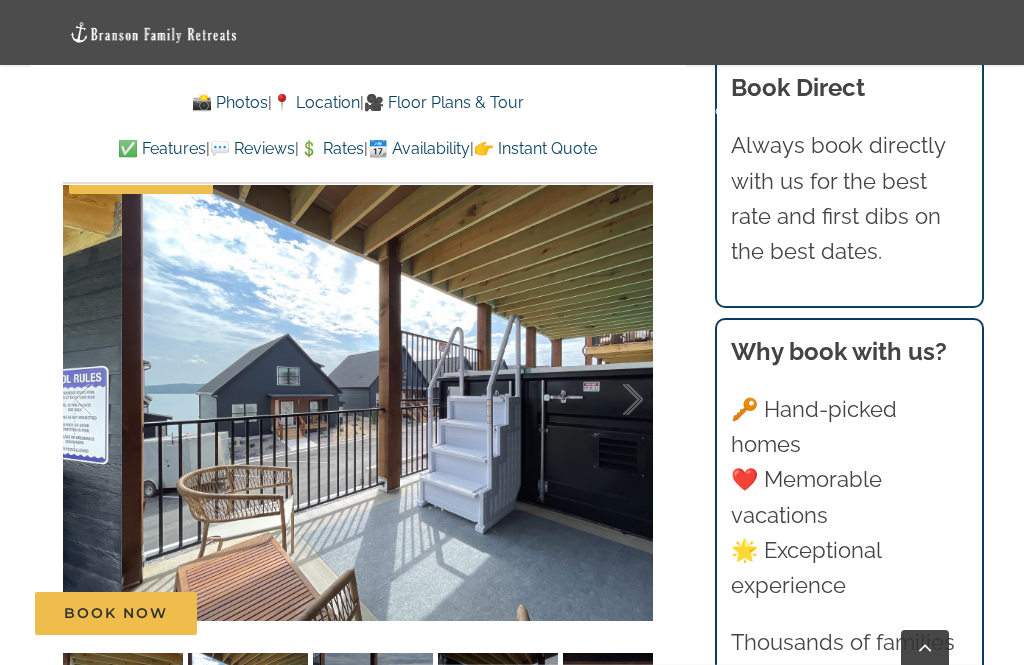 click at bounding box center [104, 400] 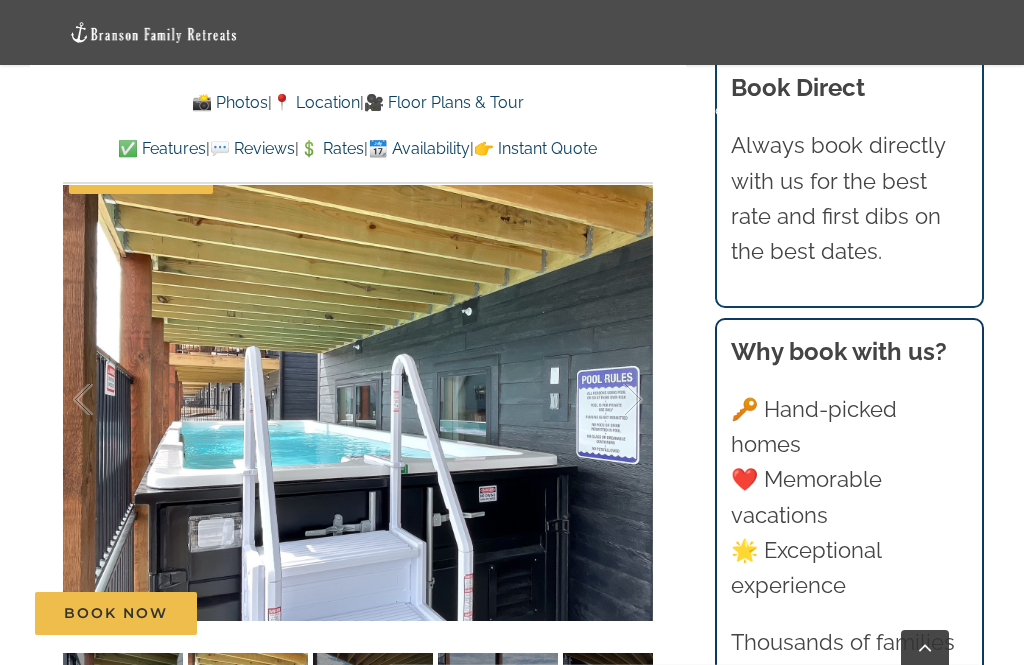 click at bounding box center (104, 400) 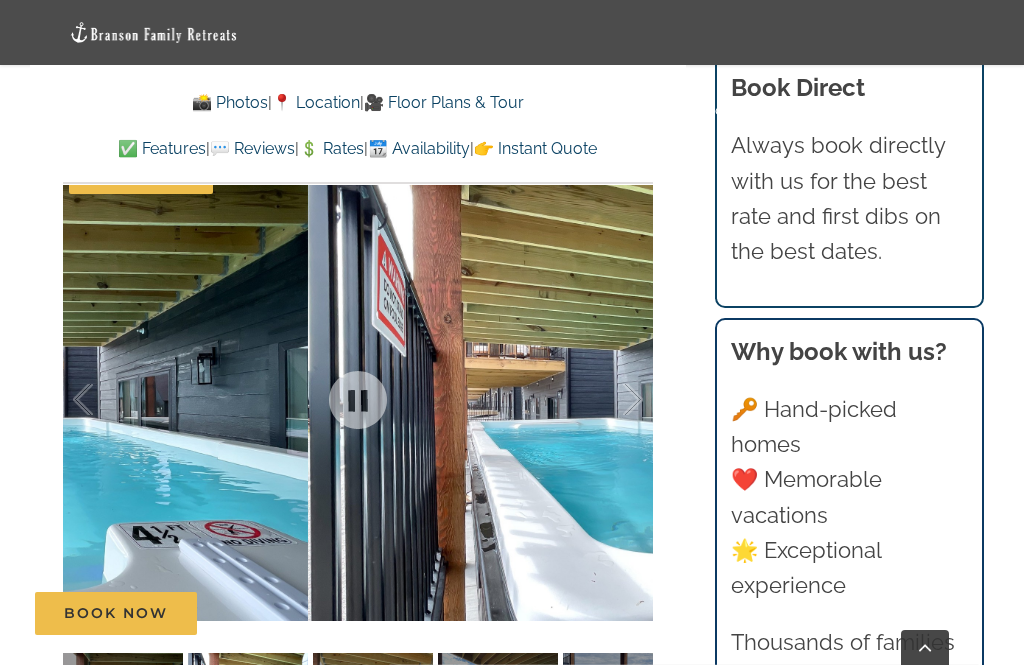 click at bounding box center (104, 400) 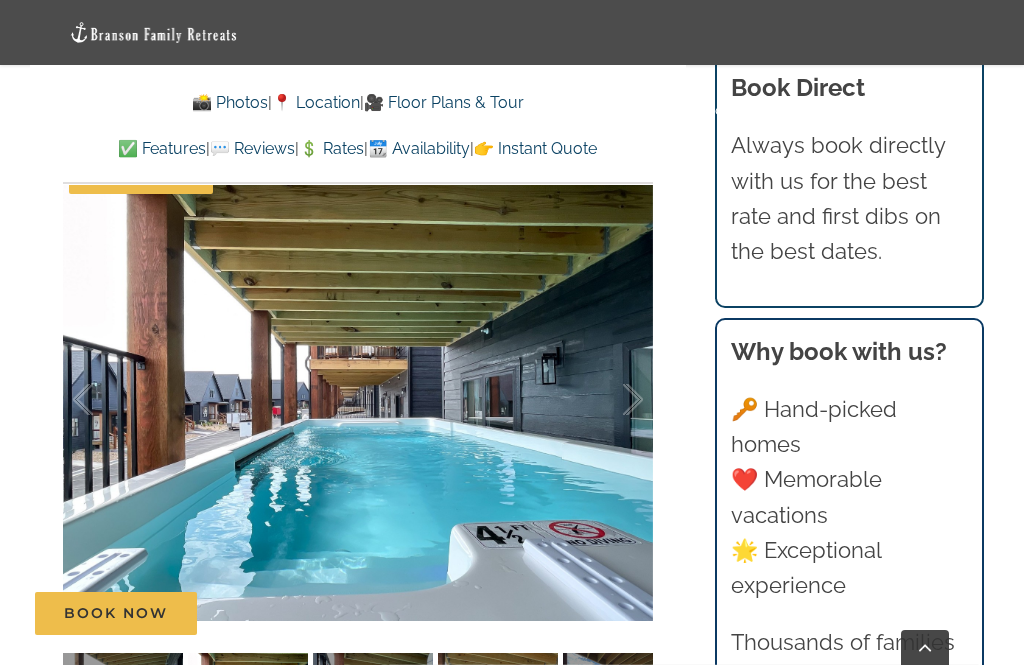 click at bounding box center (104, 400) 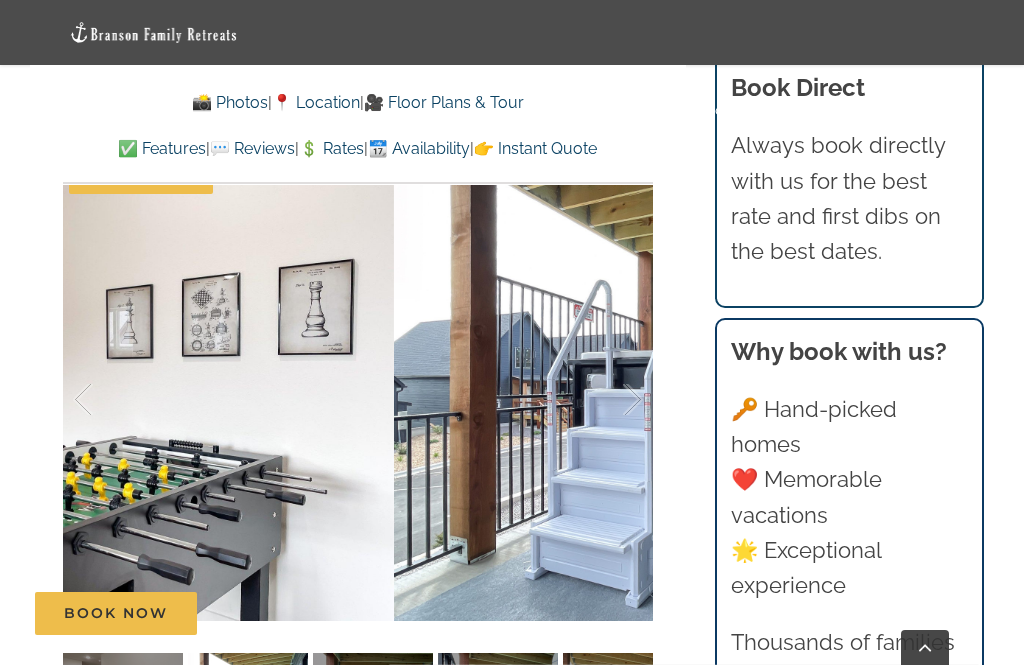 click at bounding box center [104, 400] 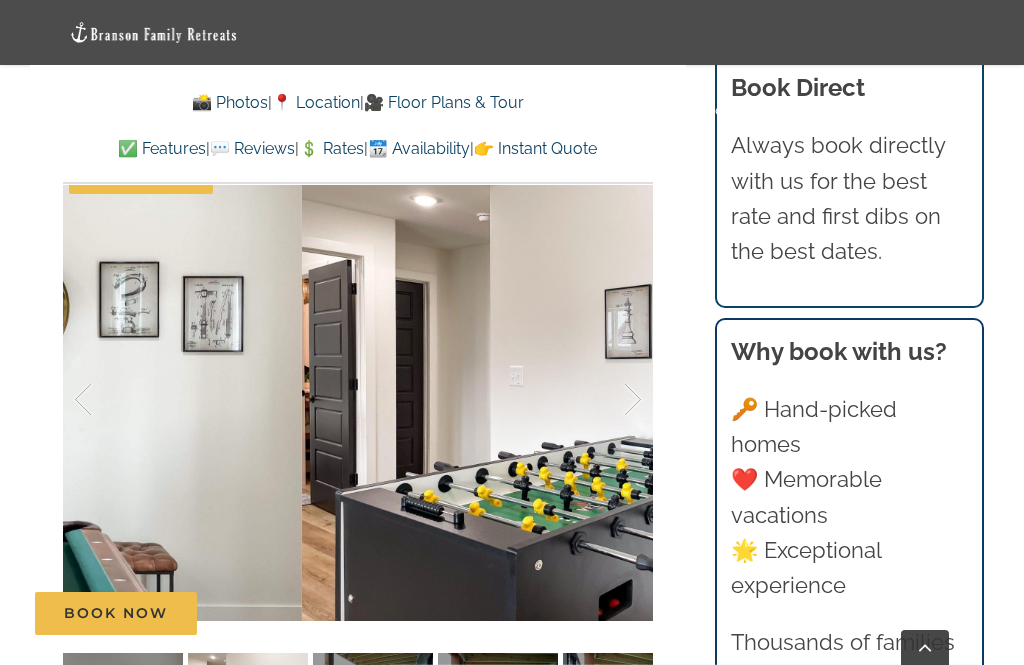 click at bounding box center [104, 400] 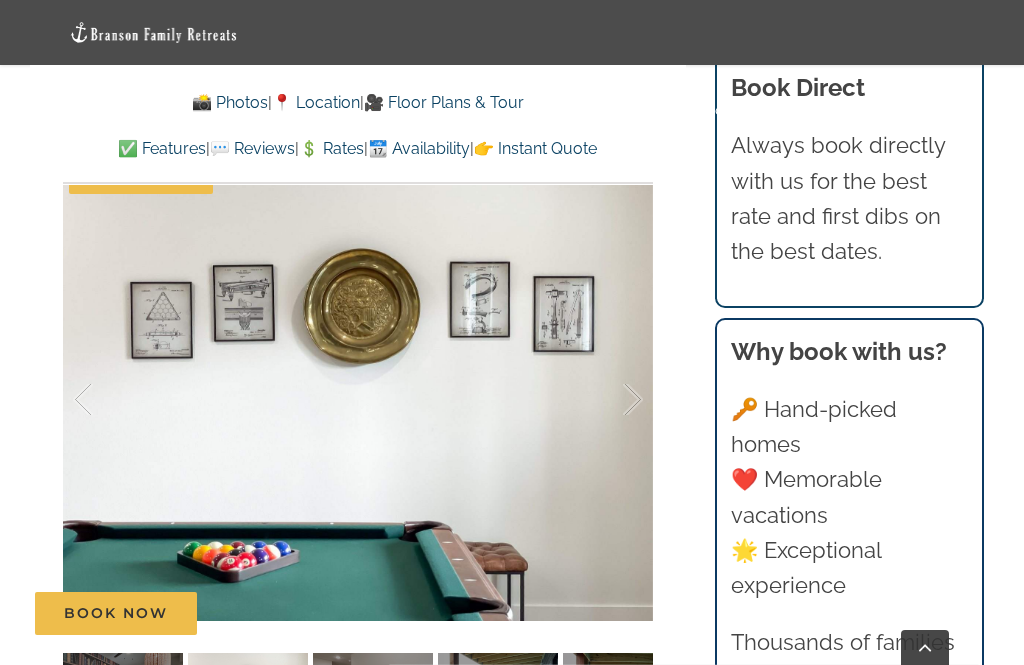 click at bounding box center [104, 400] 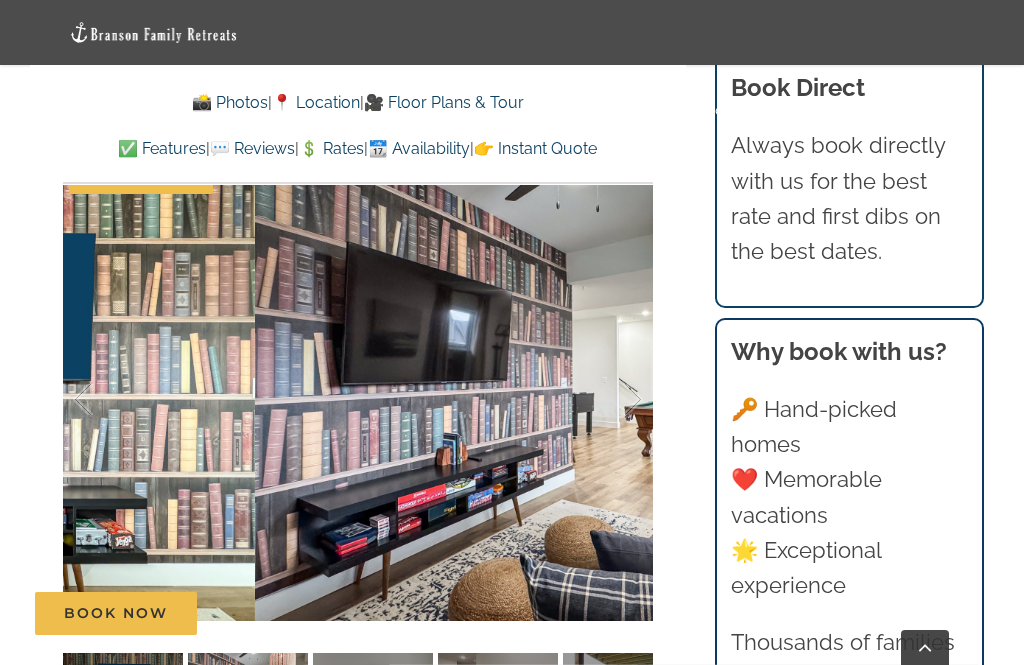 click at bounding box center (104, 400) 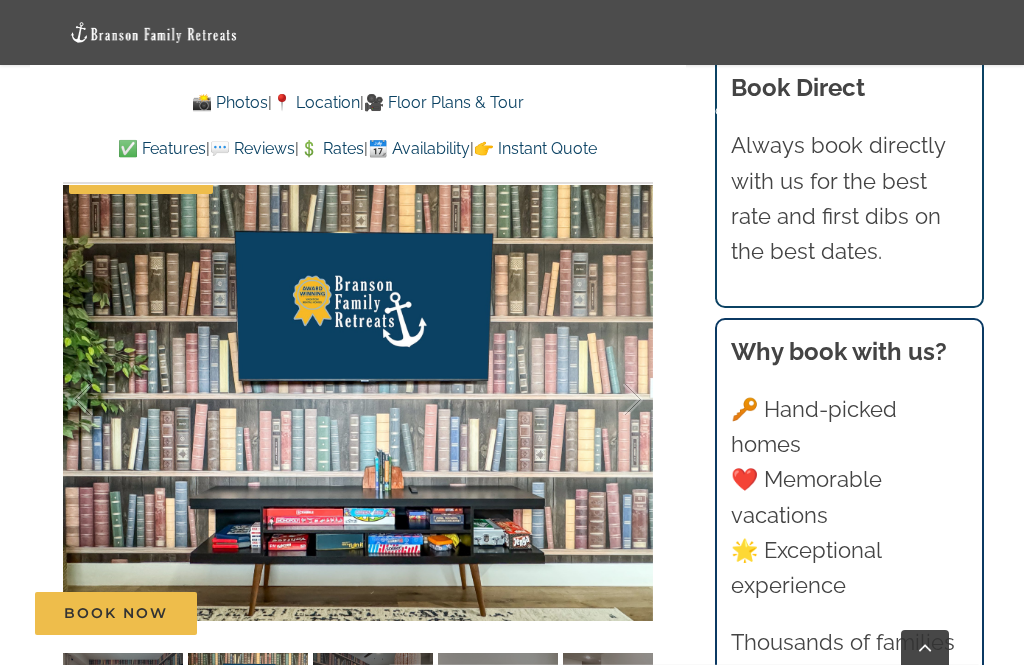 click at bounding box center (104, 400) 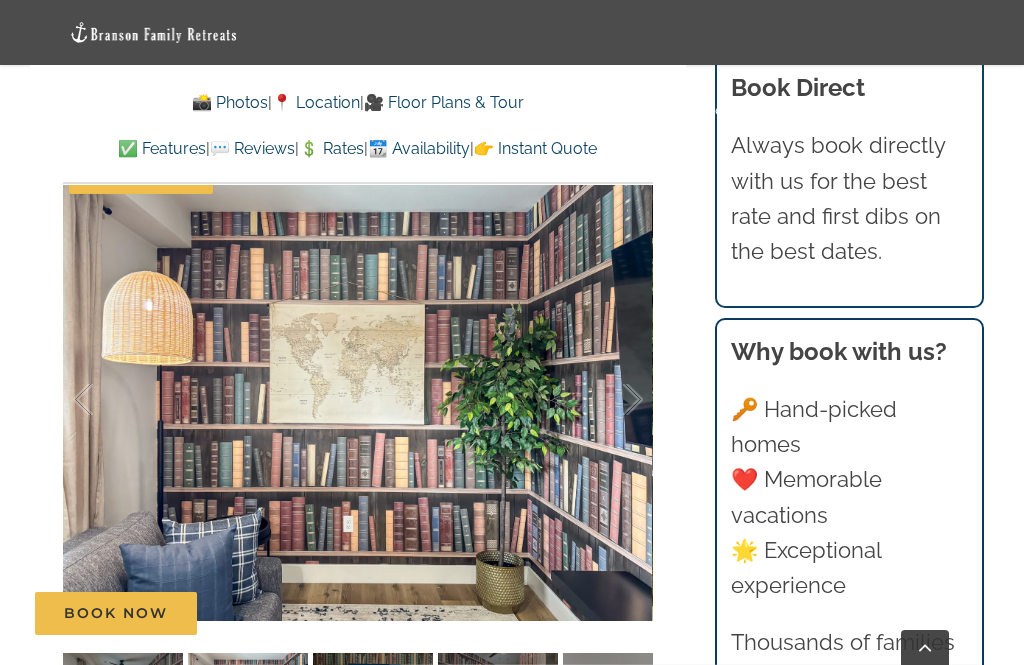 click at bounding box center [104, 400] 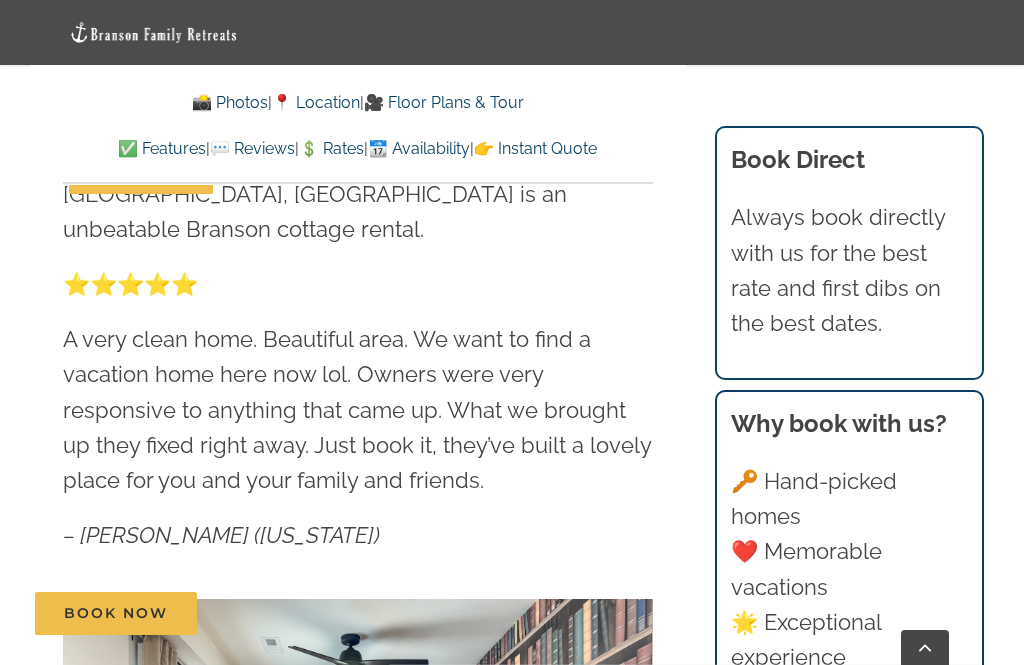 scroll, scrollTop: 875, scrollLeft: 0, axis: vertical 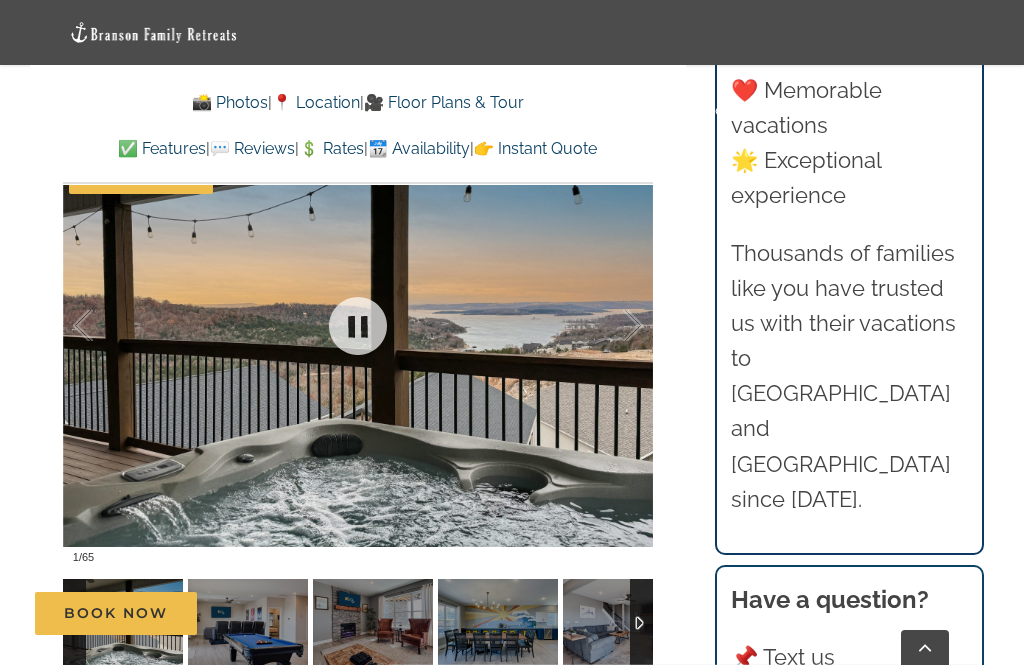 click at bounding box center (104, 326) 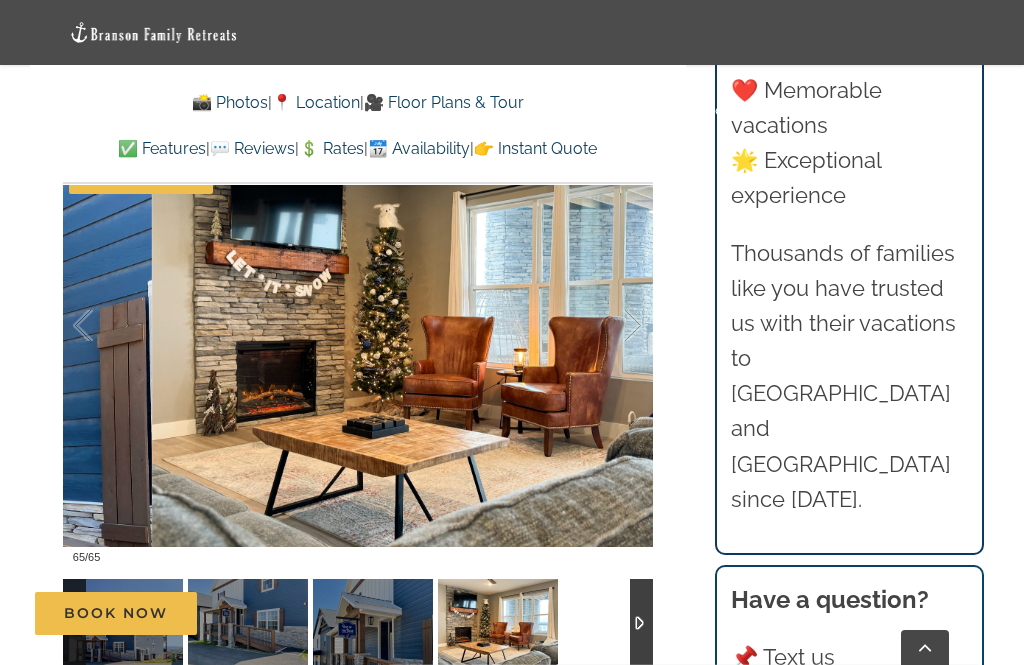 click at bounding box center [104, 326] 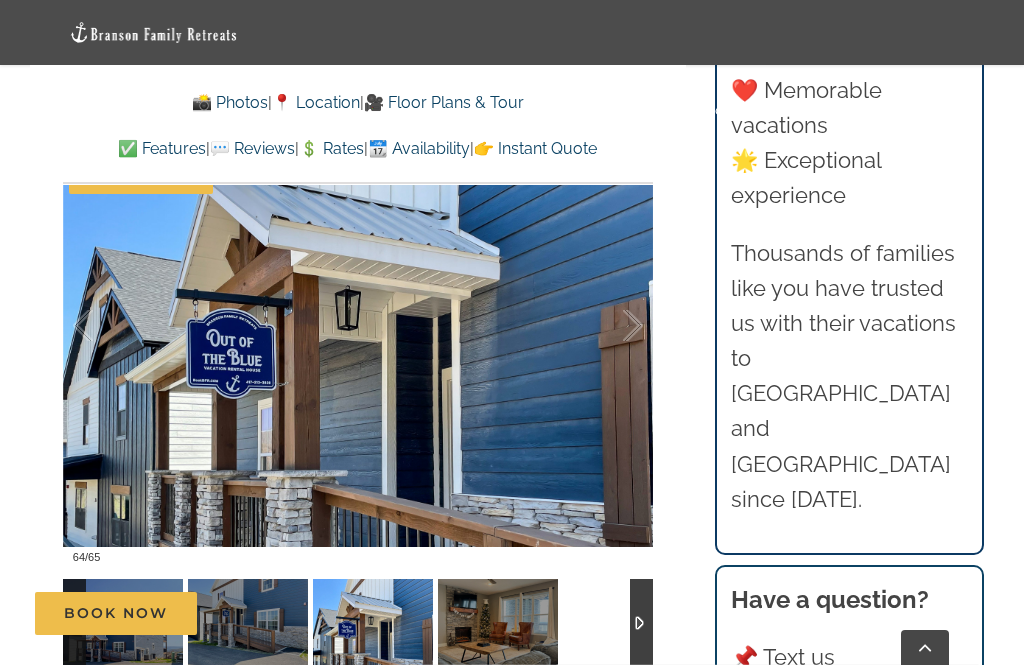 click on "Out of the Blue A family friendly Branson rental where you and 18 guests can spread out in 6 gorgeous bedroom suites, soak in a hot tub, and take in the lake views.
⭐️⭐️⭐️⭐️⭐️
Great cabin. Lots of space. We had 2 big families and there was probably room for 3 big families. Beds were comfortable and every bedroom has its own bathroom.
– [PERSON_NAME] ([US_STATE])
64  /  65 015-Out-of-the-Blue-vacation-home-rental-[GEOGRAPHIC_DATA]-Family-Retreats-10104-scaled" at bounding box center [358, 127] 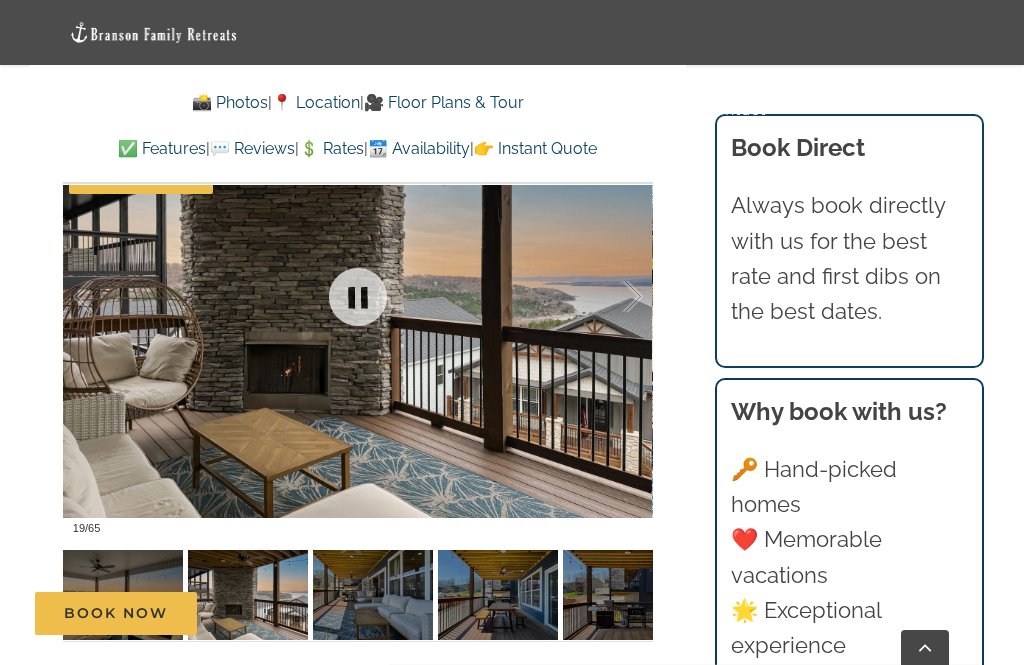 scroll, scrollTop: 1310, scrollLeft: 0, axis: vertical 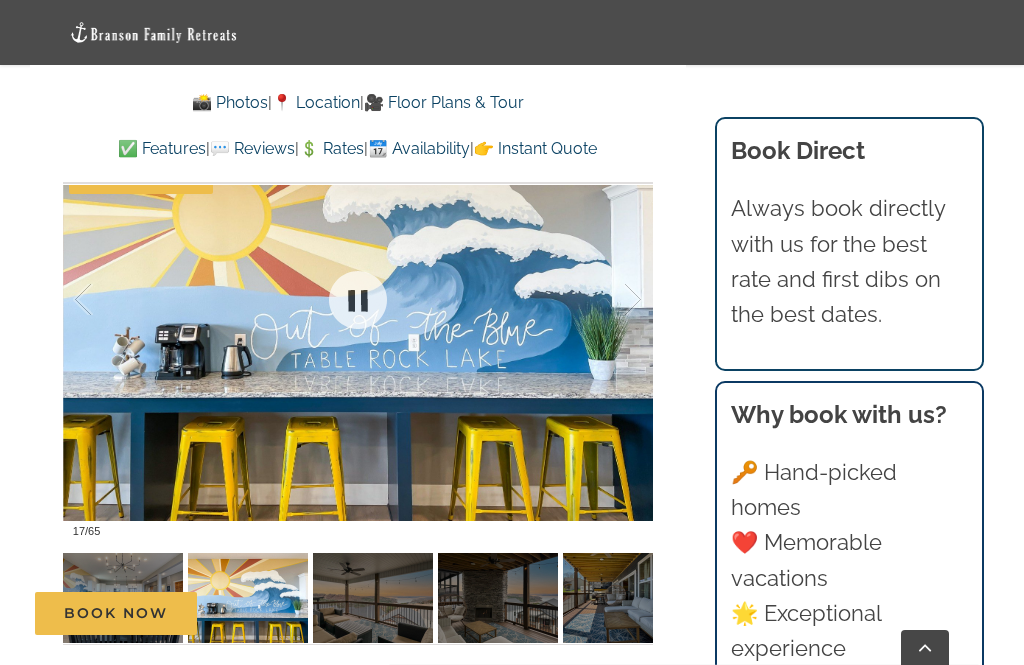 click at bounding box center (358, 300) 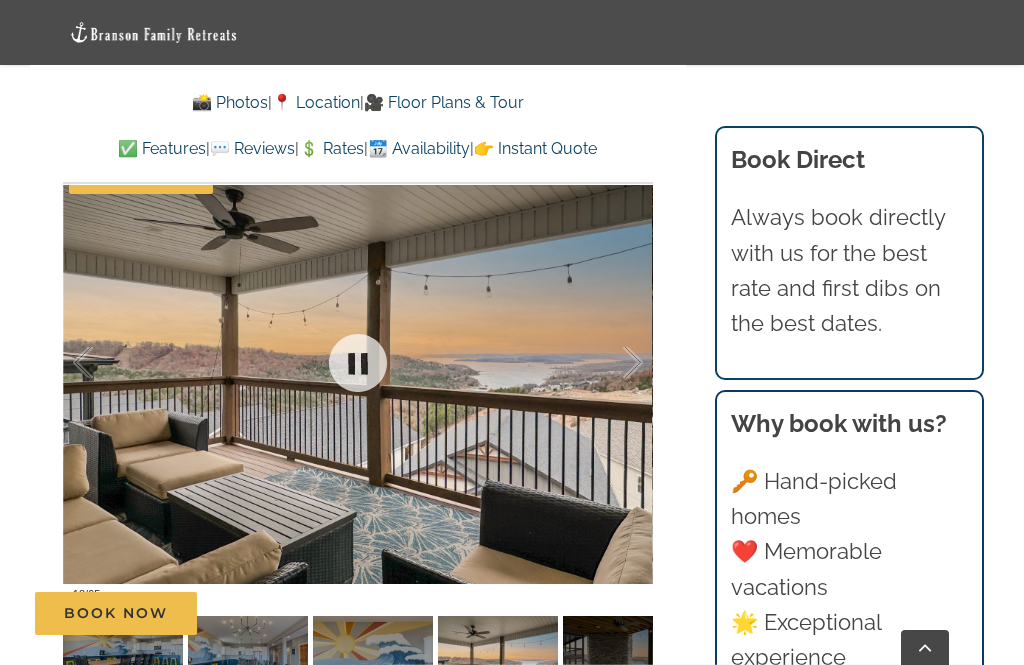 scroll, scrollTop: 1239, scrollLeft: 0, axis: vertical 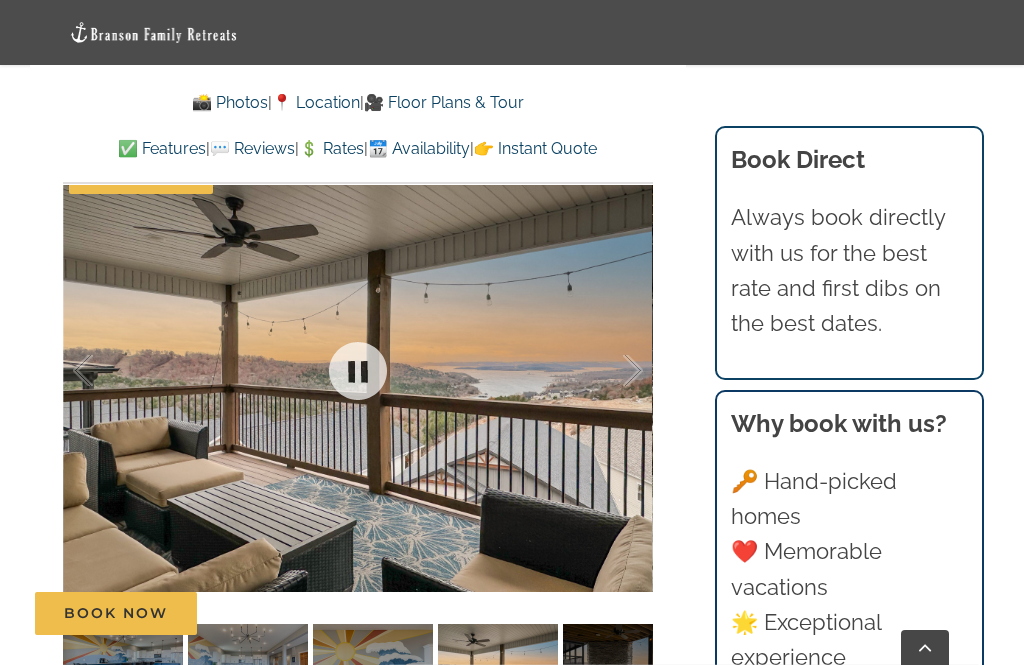 click at bounding box center (358, 371) 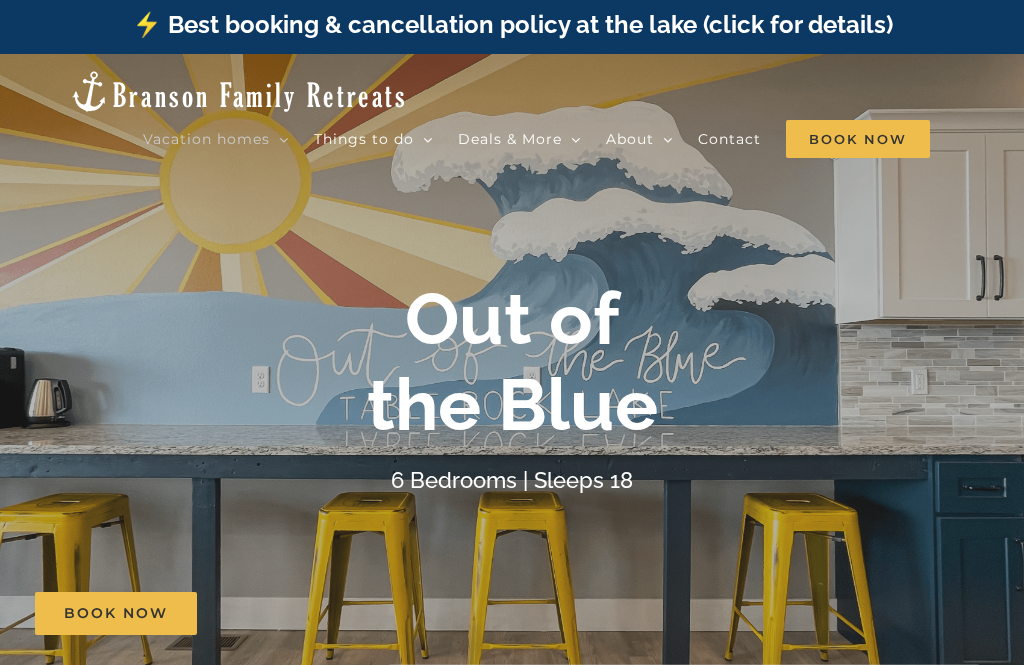 scroll, scrollTop: 5, scrollLeft: 0, axis: vertical 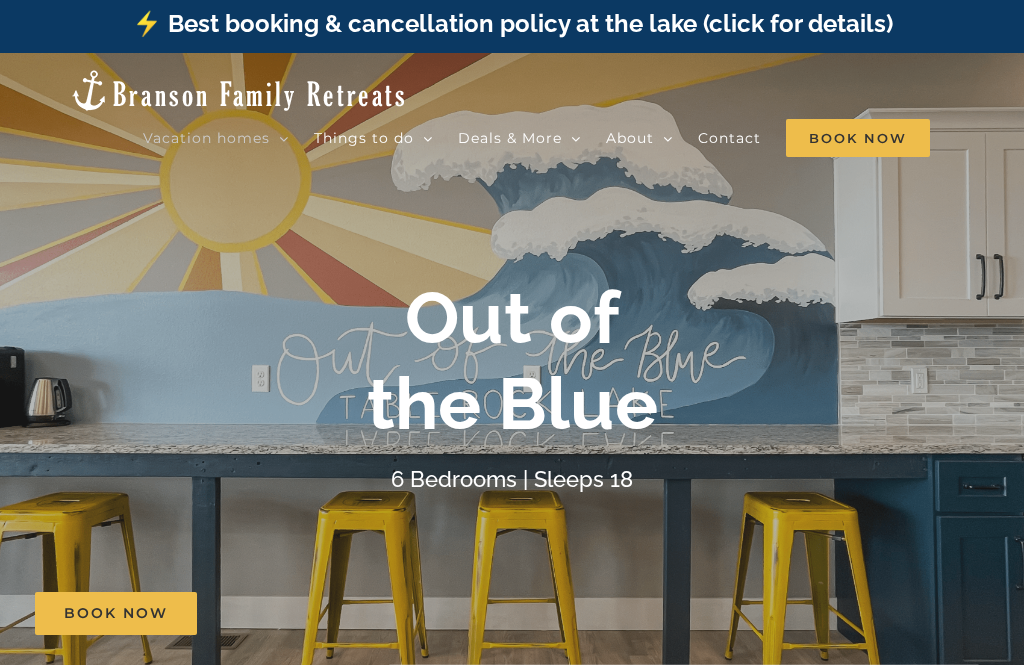click on "Book Now" at bounding box center [858, 138] 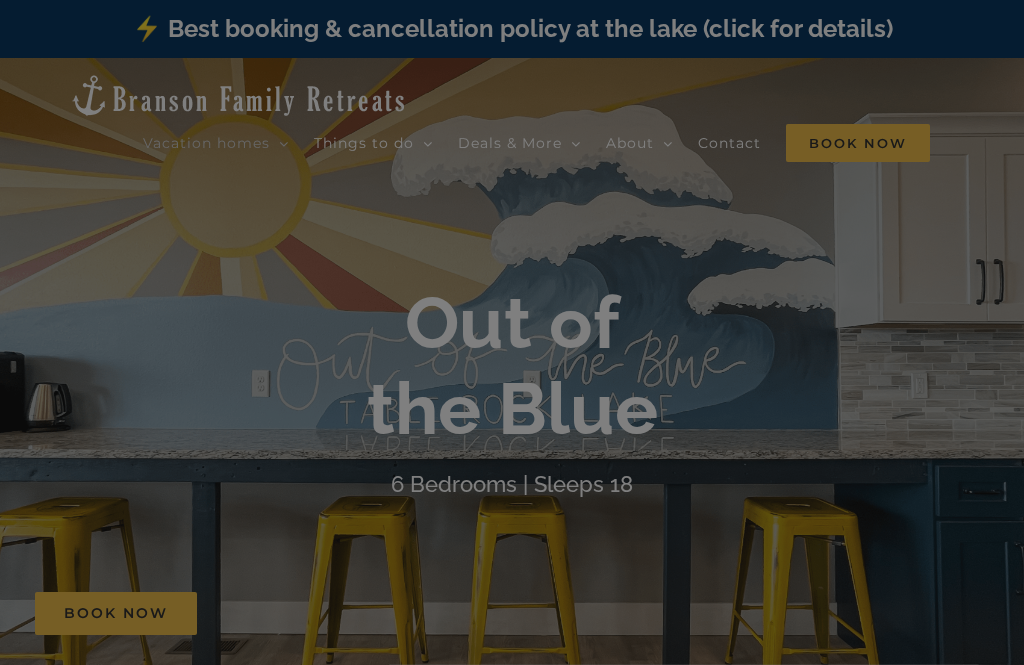 scroll, scrollTop: 0, scrollLeft: 0, axis: both 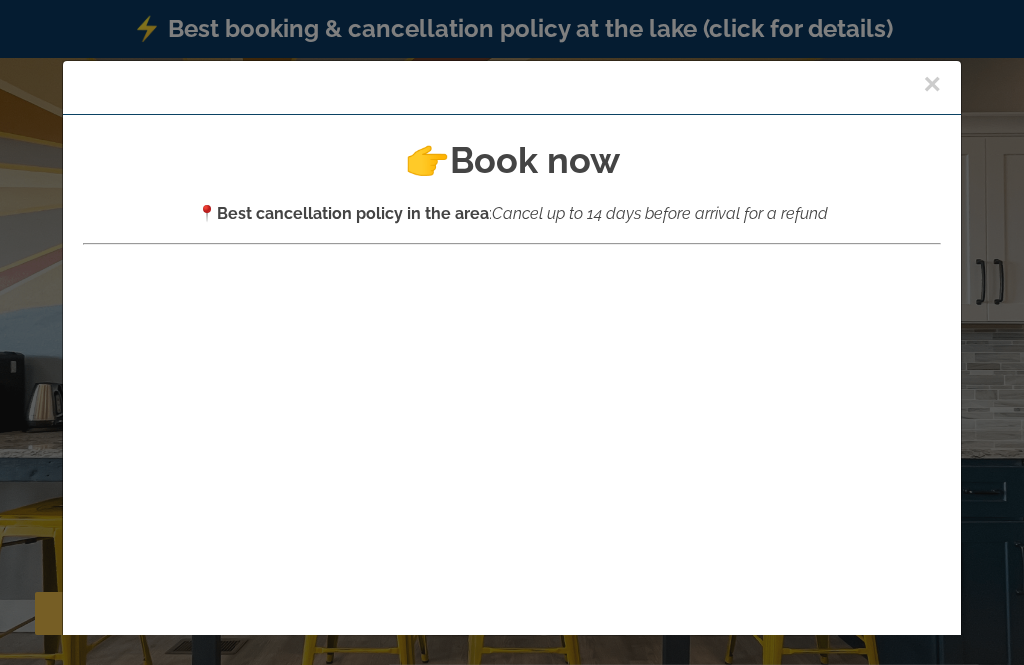 click at bounding box center (512, 619) 